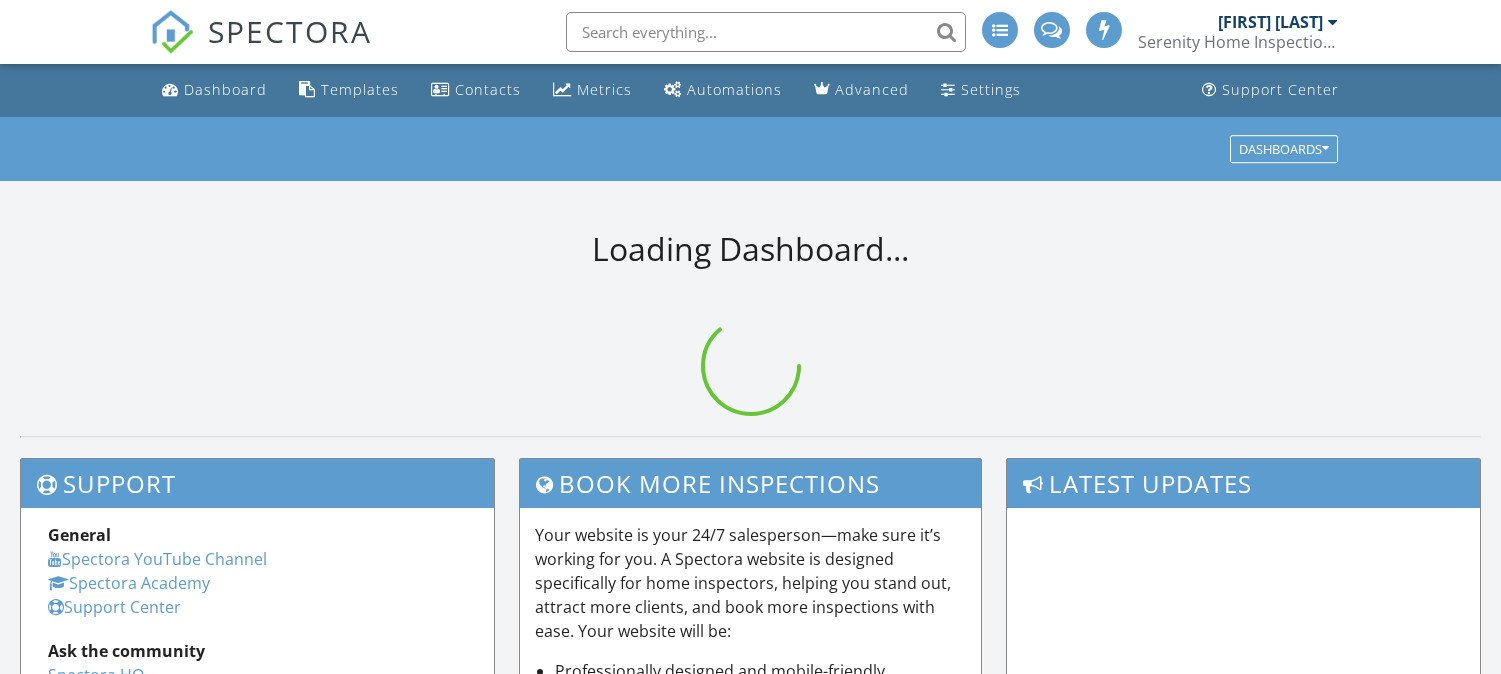 scroll, scrollTop: 0, scrollLeft: 0, axis: both 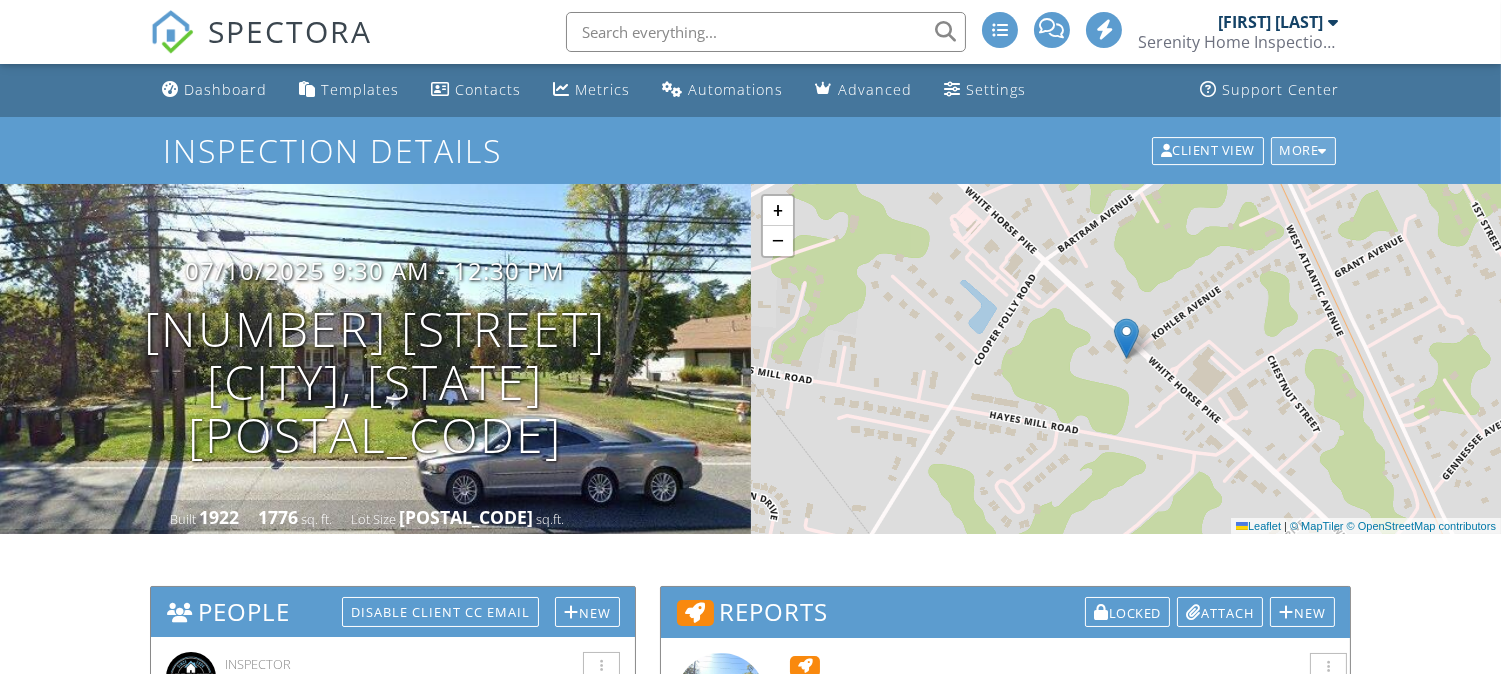click on "More" at bounding box center [1304, 151] 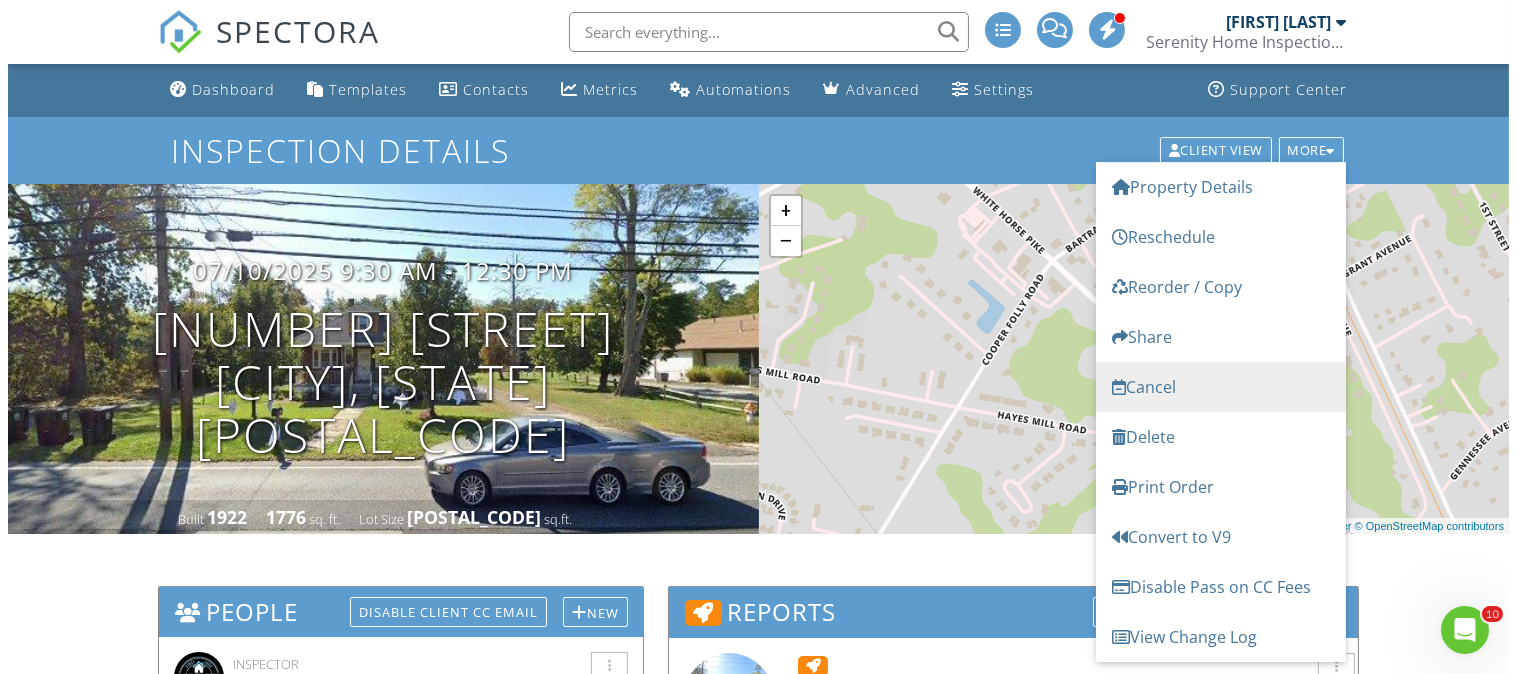 scroll, scrollTop: 0, scrollLeft: 0, axis: both 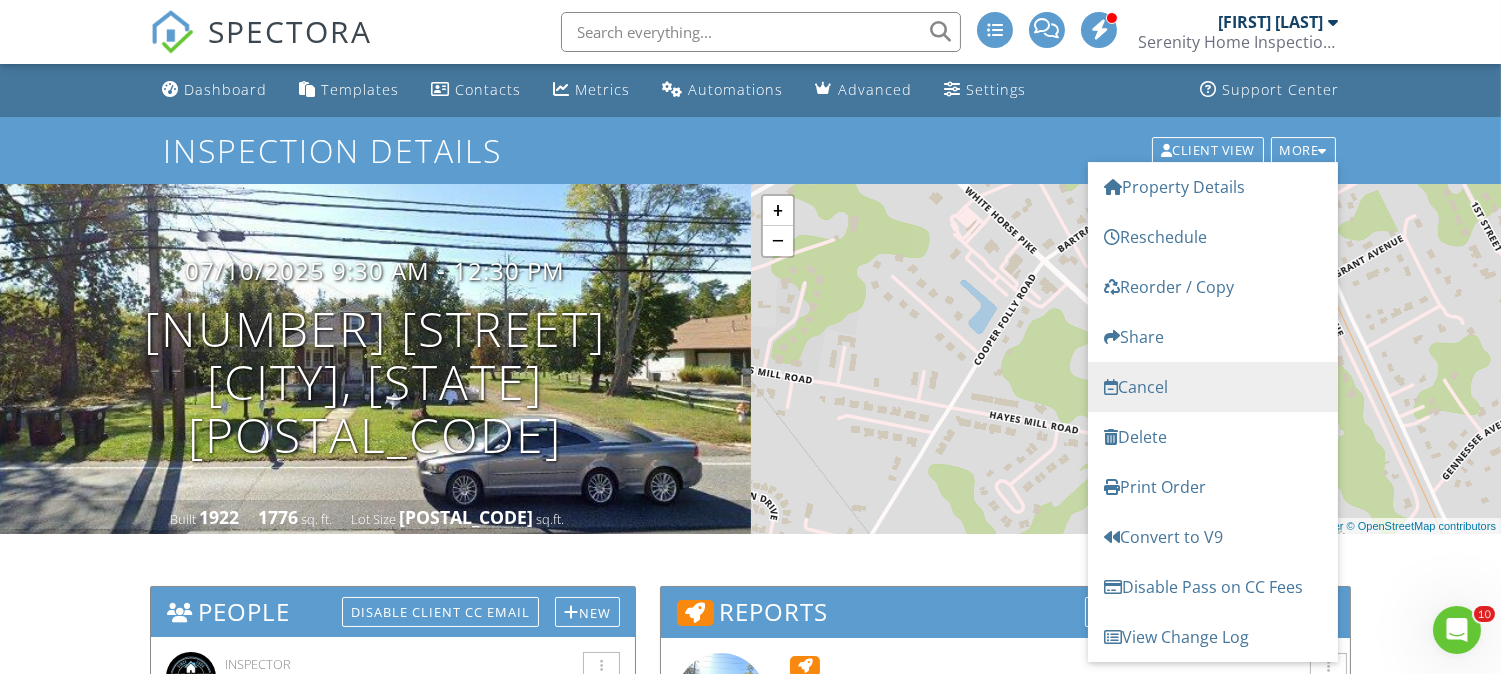 click on "Cancel" at bounding box center [1213, 387] 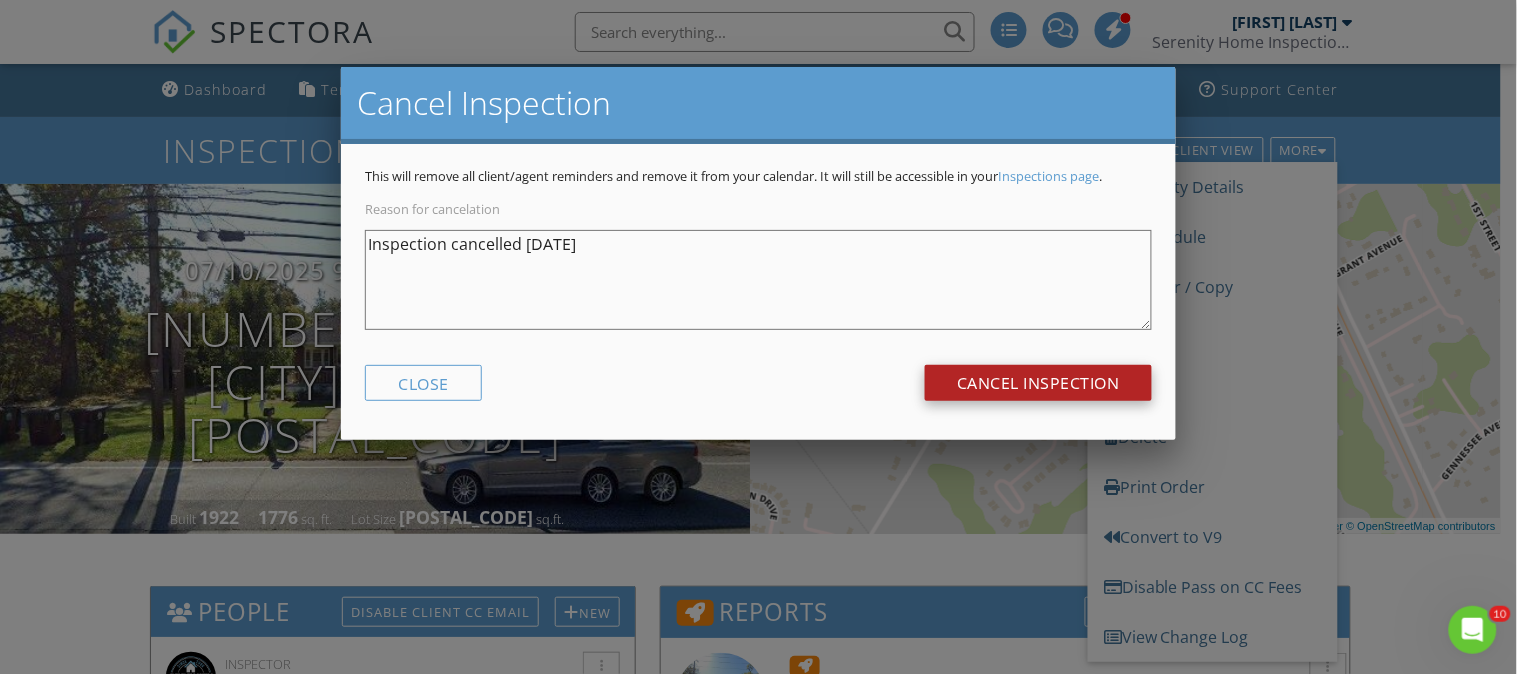 type on "Inspection cancelled 7-9-25" 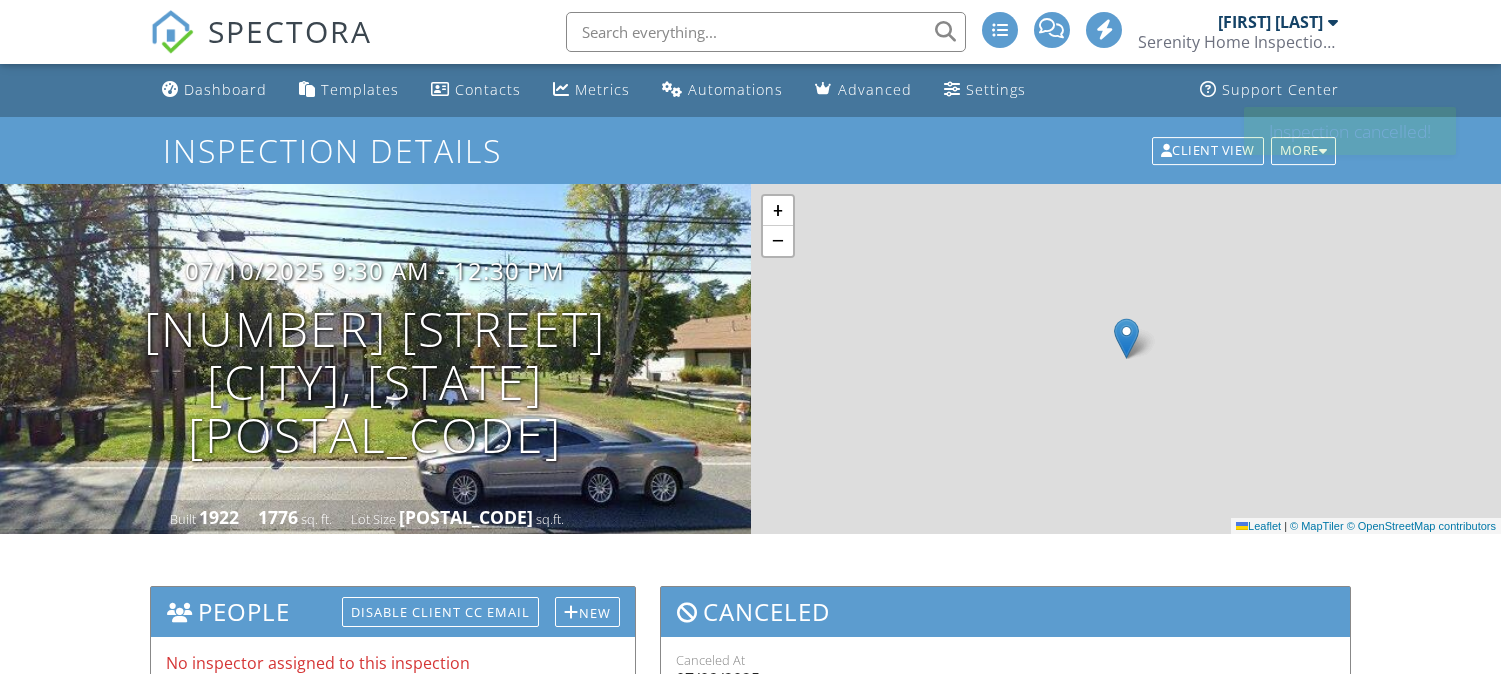 scroll, scrollTop: 0, scrollLeft: 0, axis: both 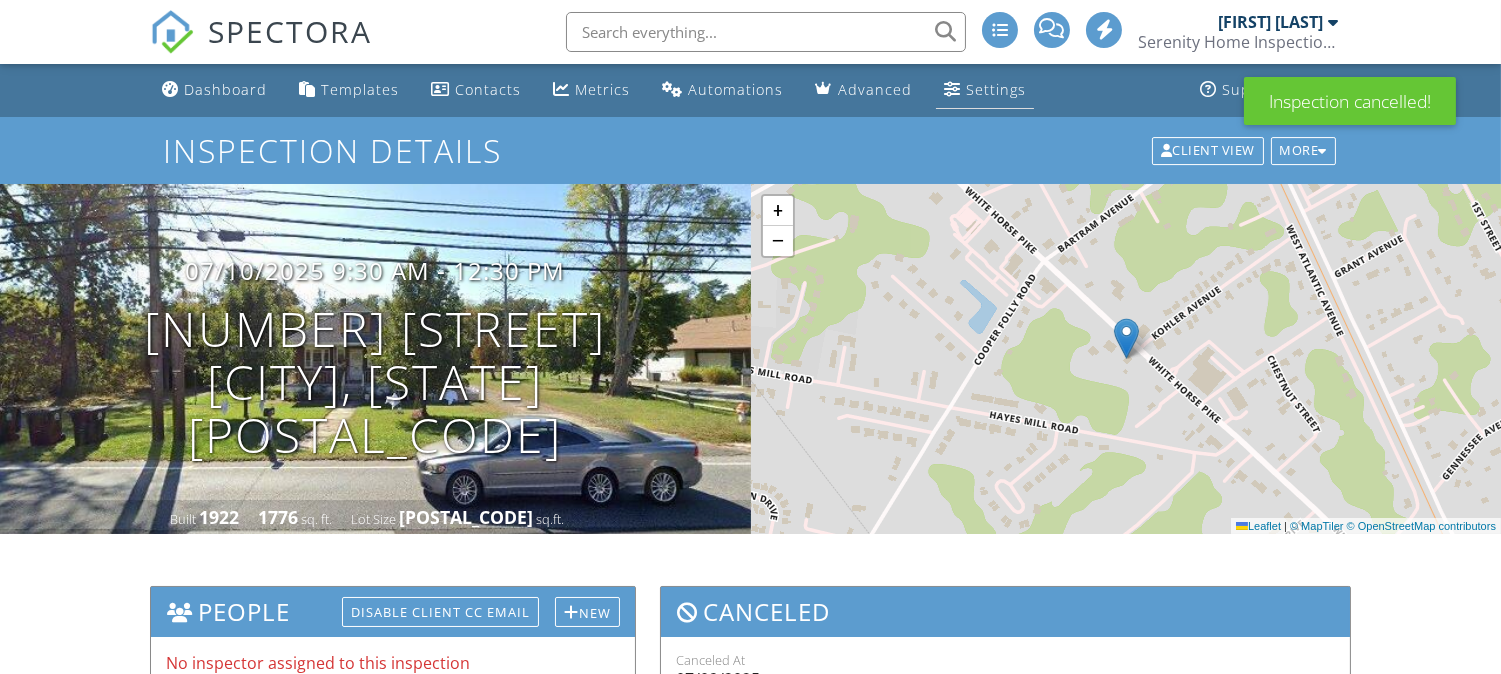 click on "Settings" at bounding box center (996, 89) 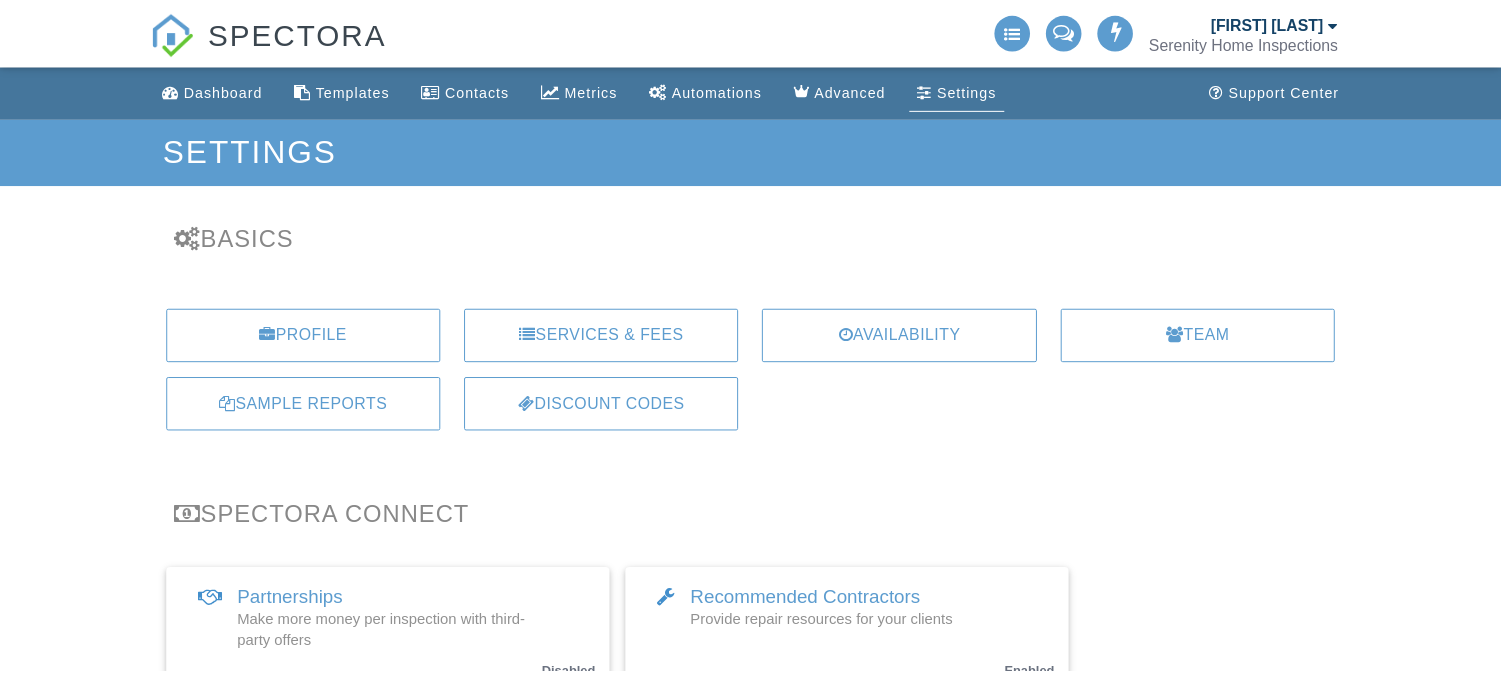 scroll, scrollTop: 0, scrollLeft: 0, axis: both 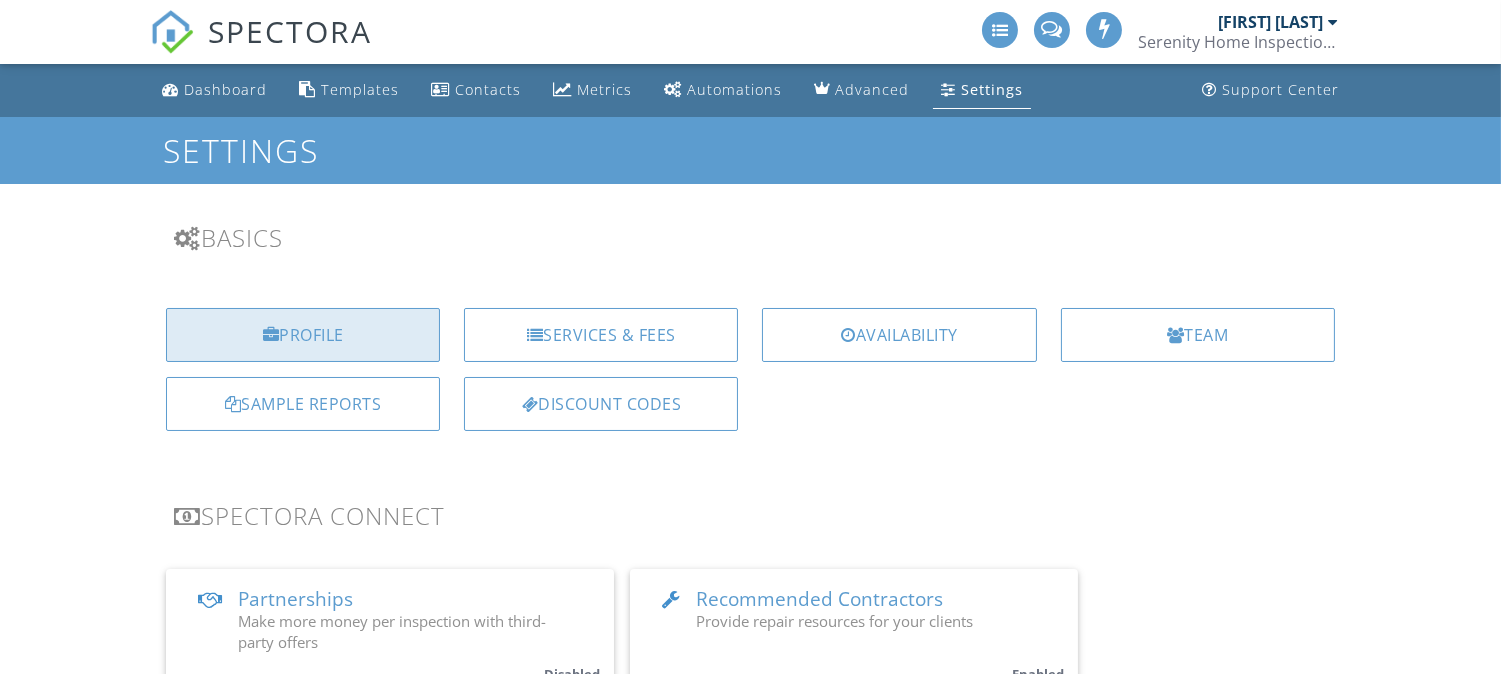 click on "Profile" at bounding box center (303, 335) 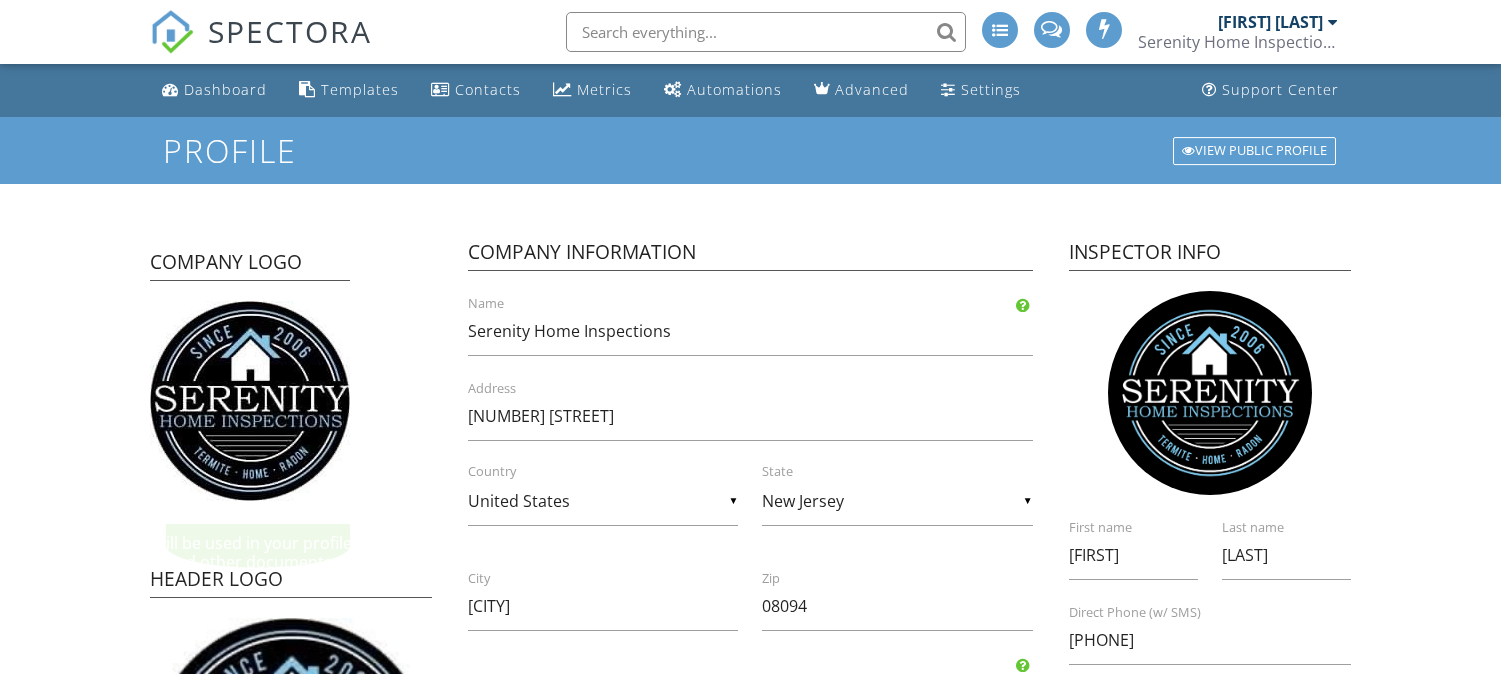 scroll, scrollTop: 0, scrollLeft: 0, axis: both 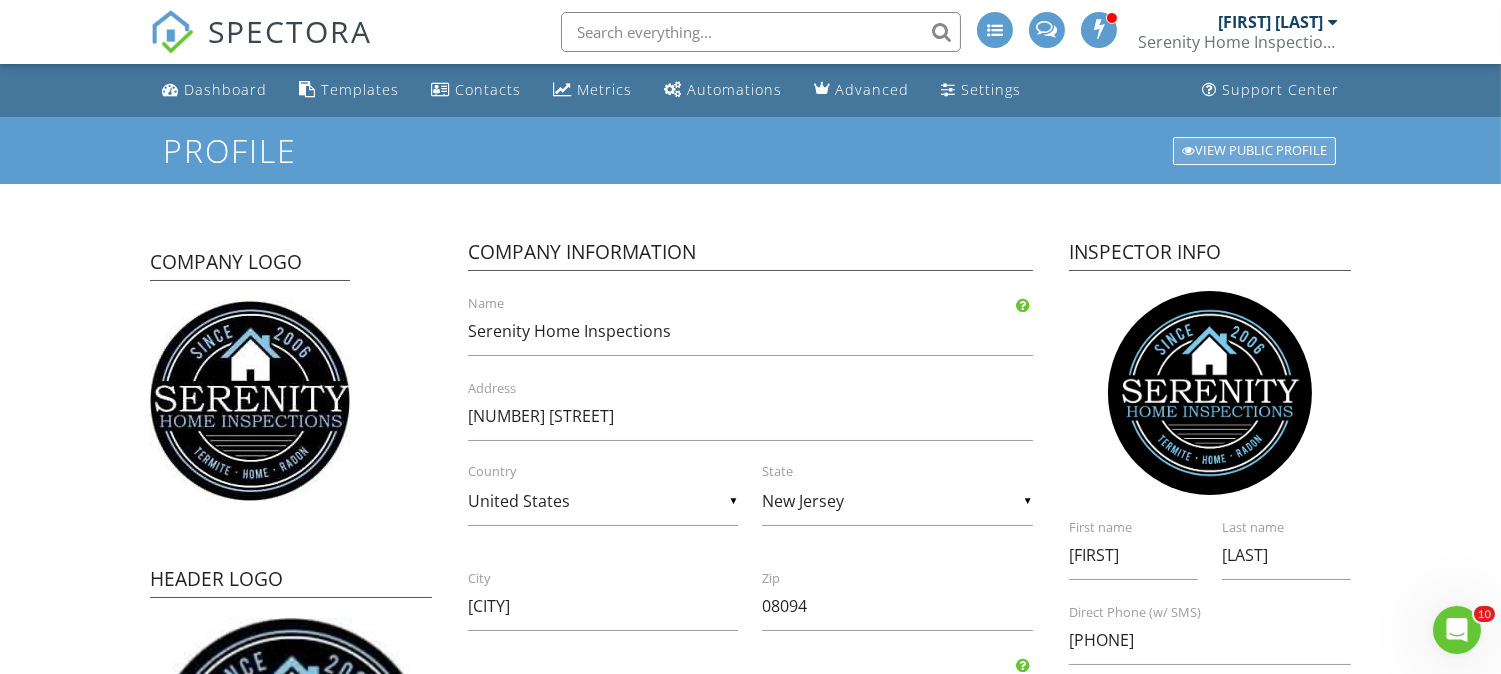 click on "View Public Profile" at bounding box center (1254, 151) 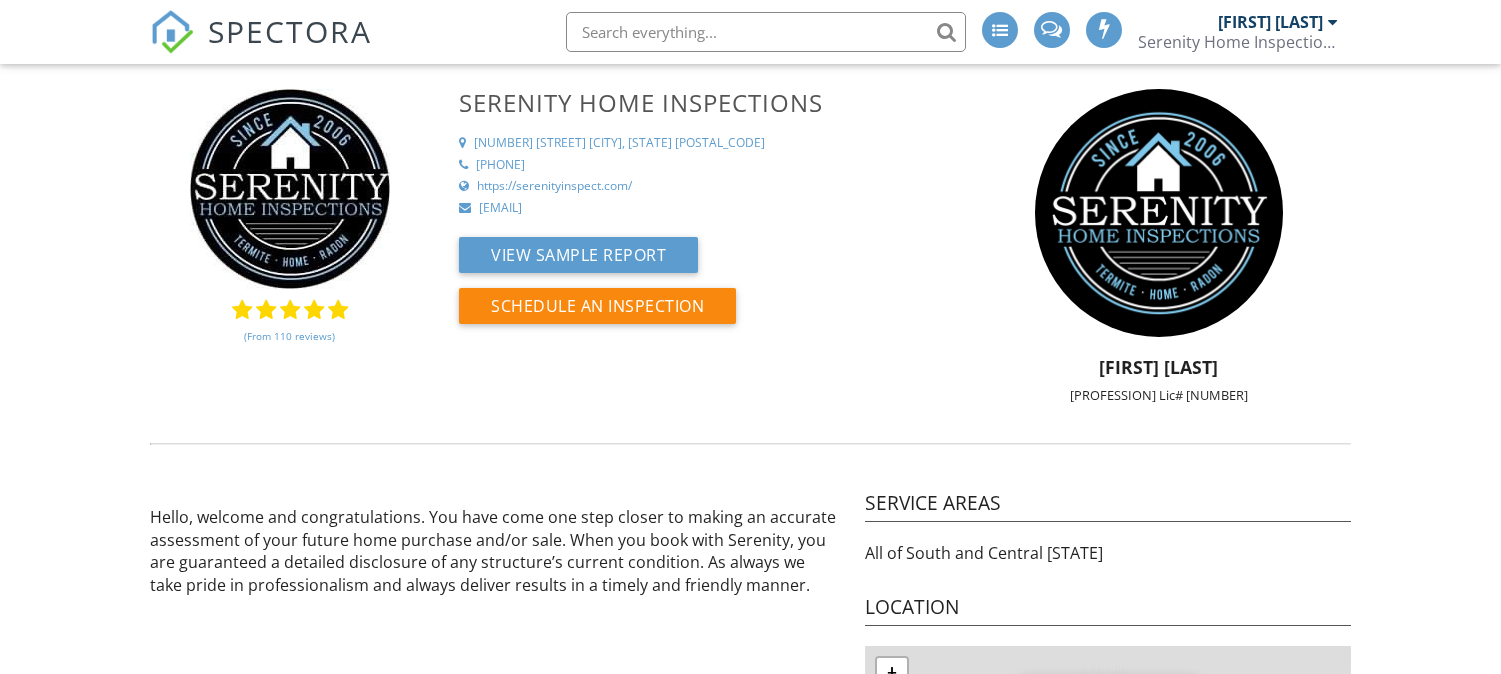scroll, scrollTop: 0, scrollLeft: 0, axis: both 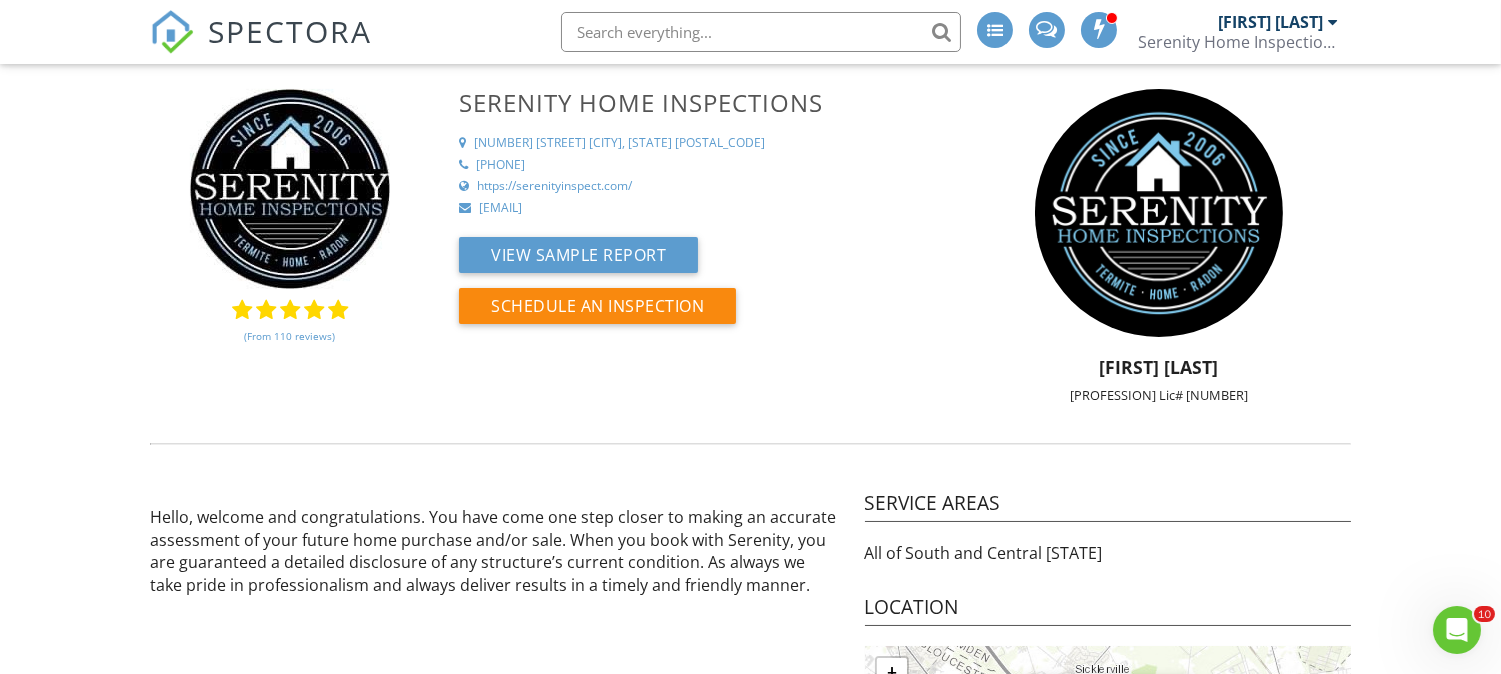 click on "Serenity Home Inspections" at bounding box center (1238, 42) 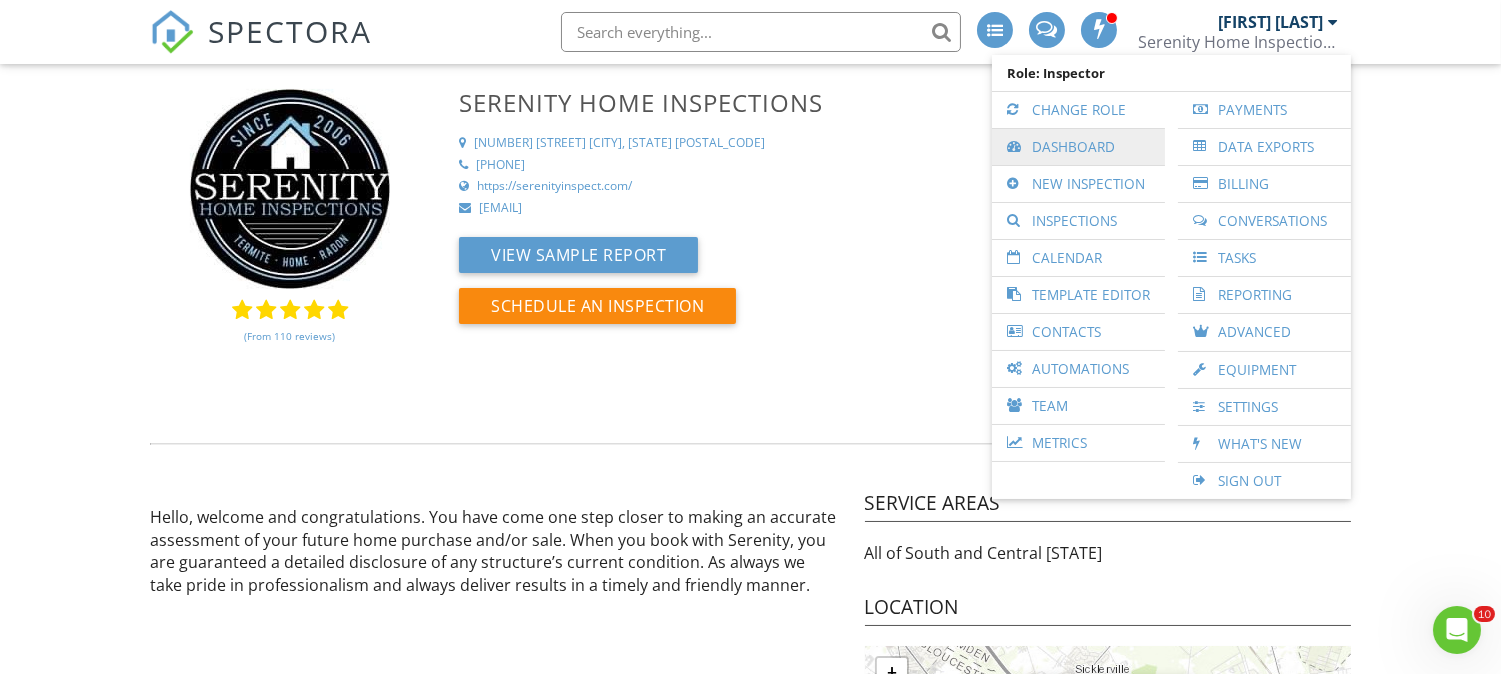 click at bounding box center (1017, 147) 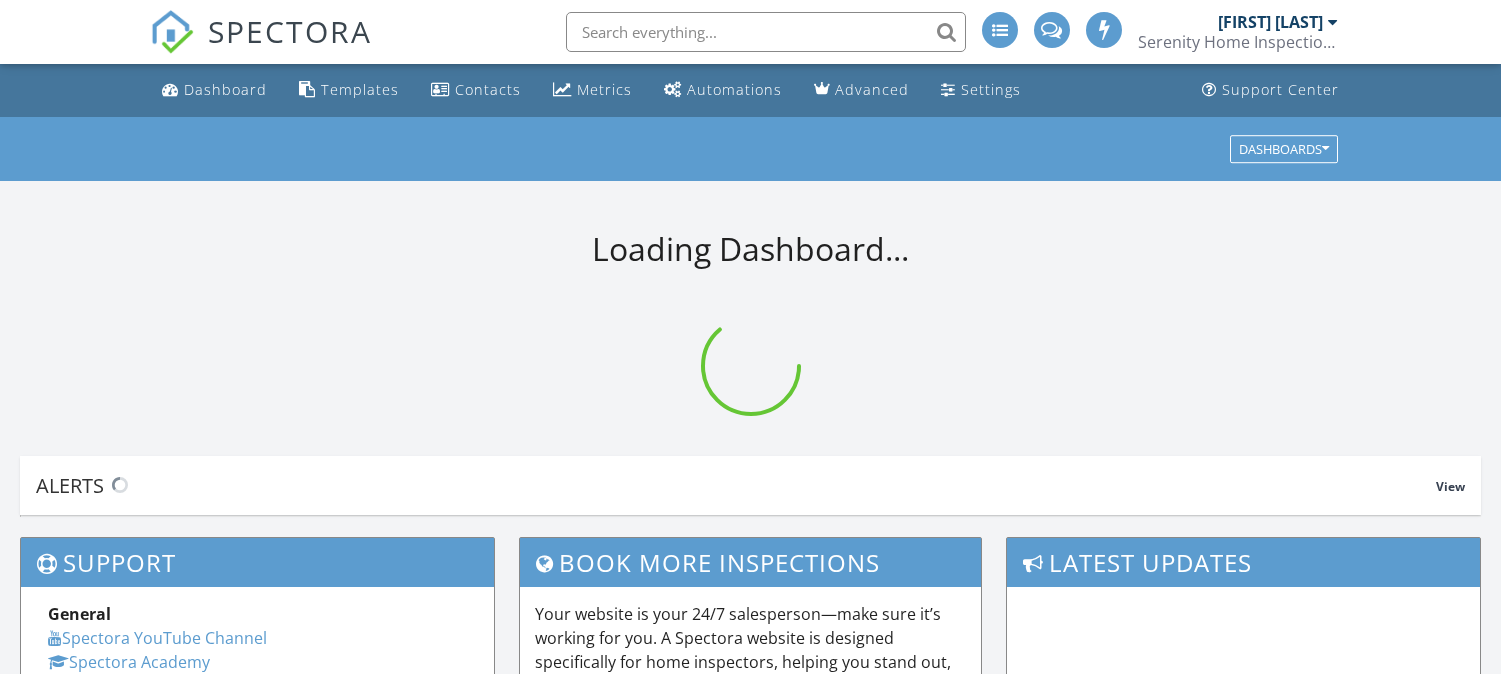 scroll, scrollTop: 0, scrollLeft: 0, axis: both 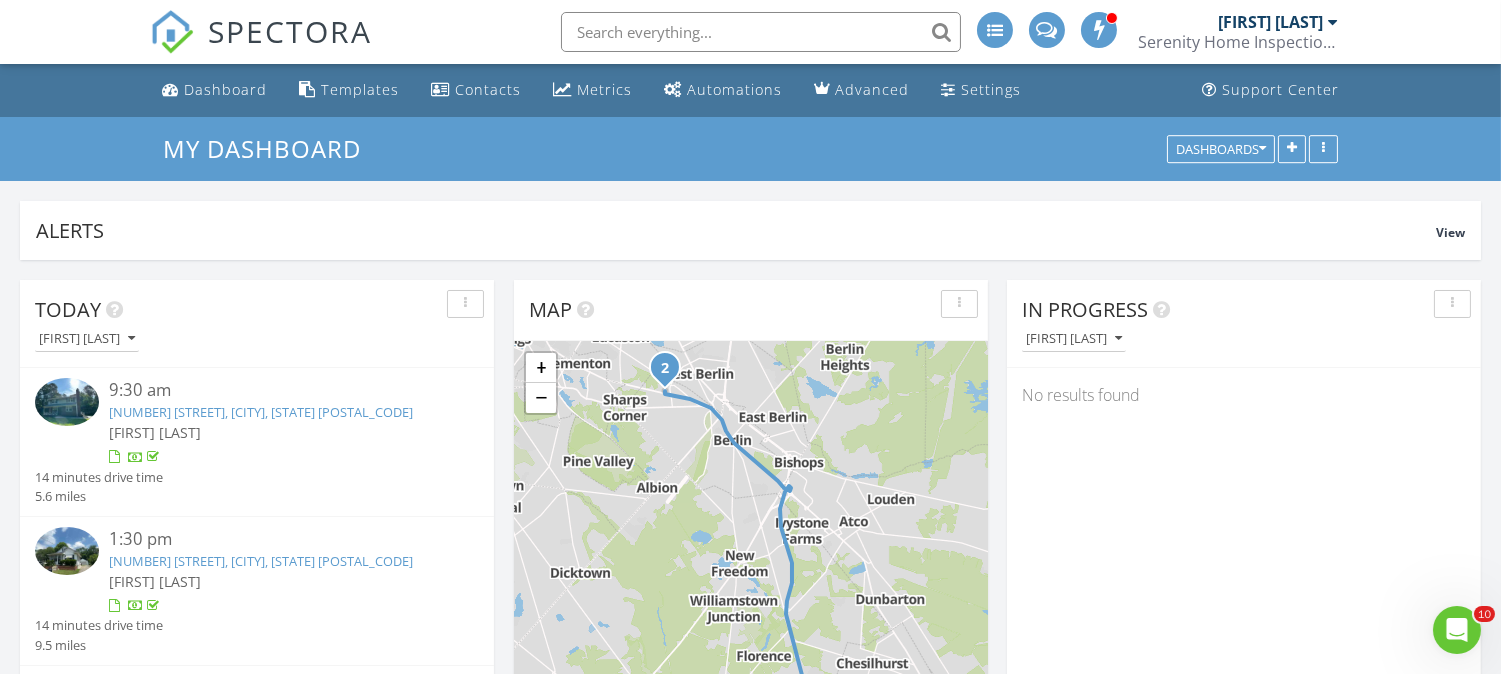 click on "6 Malan Ave, Berlin, NJ 08009" at bounding box center (261, 561) 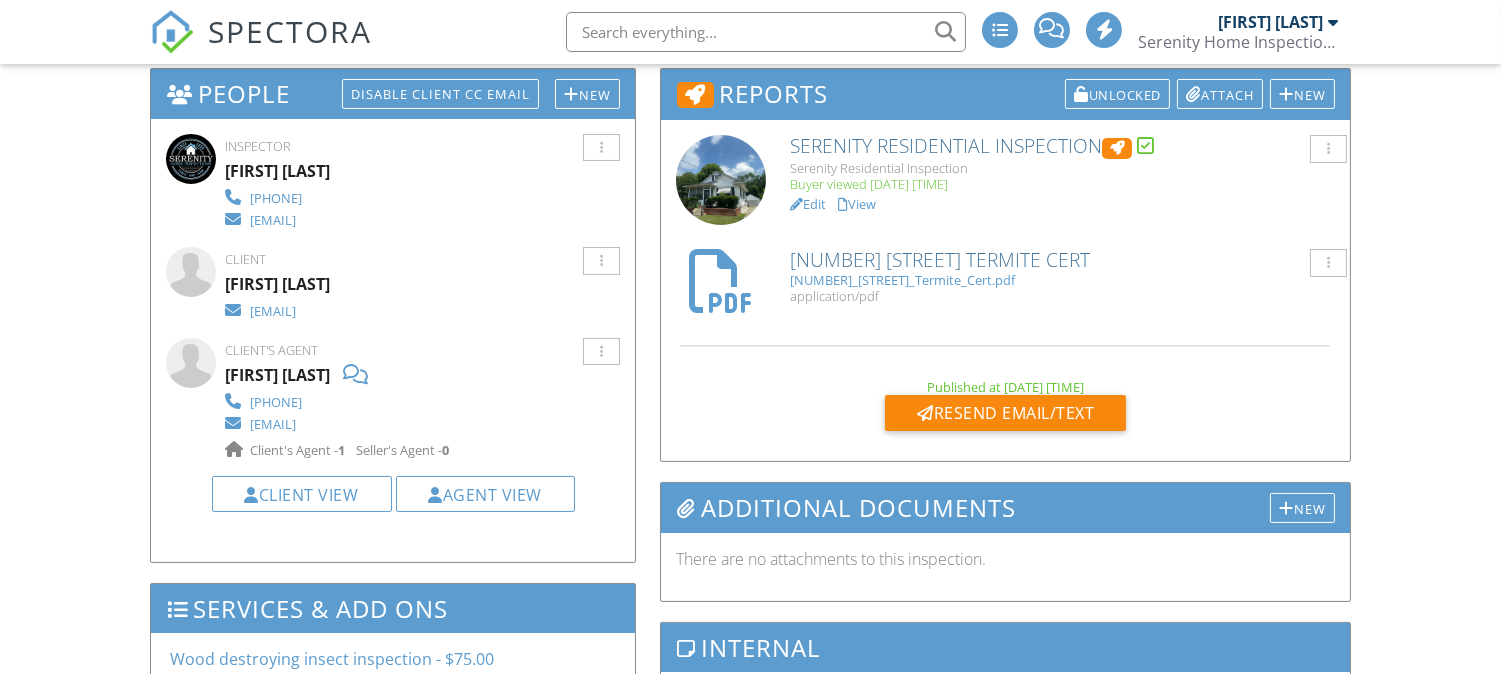 scroll, scrollTop: 518, scrollLeft: 0, axis: vertical 